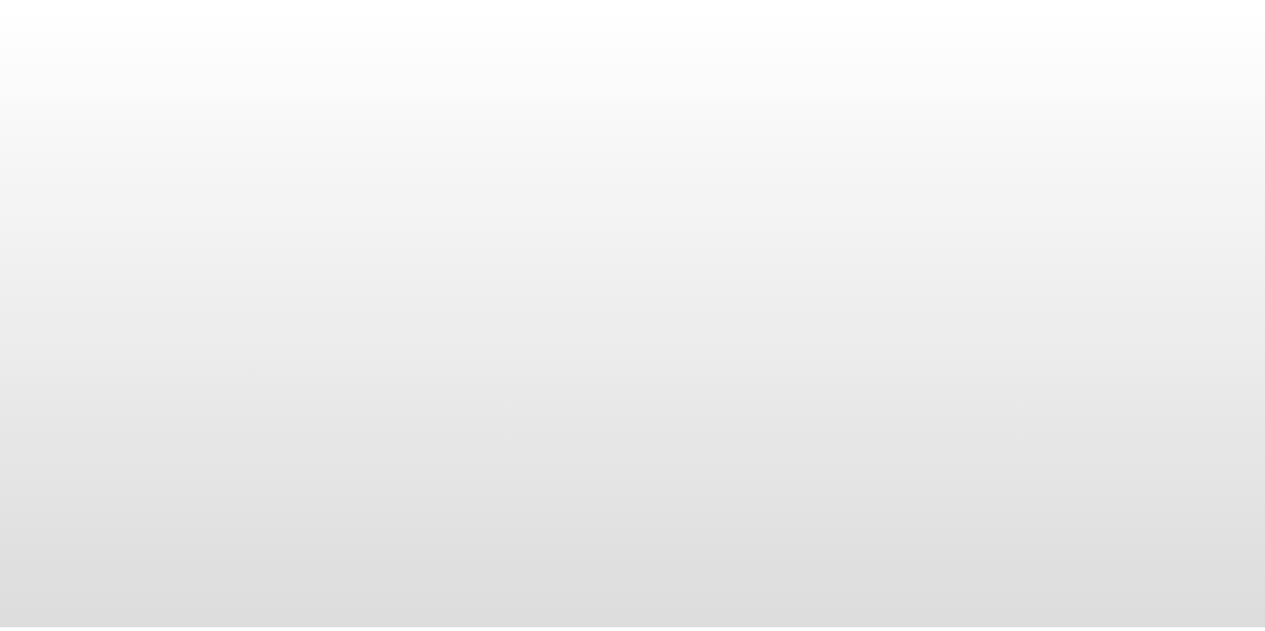 scroll, scrollTop: 0, scrollLeft: 0, axis: both 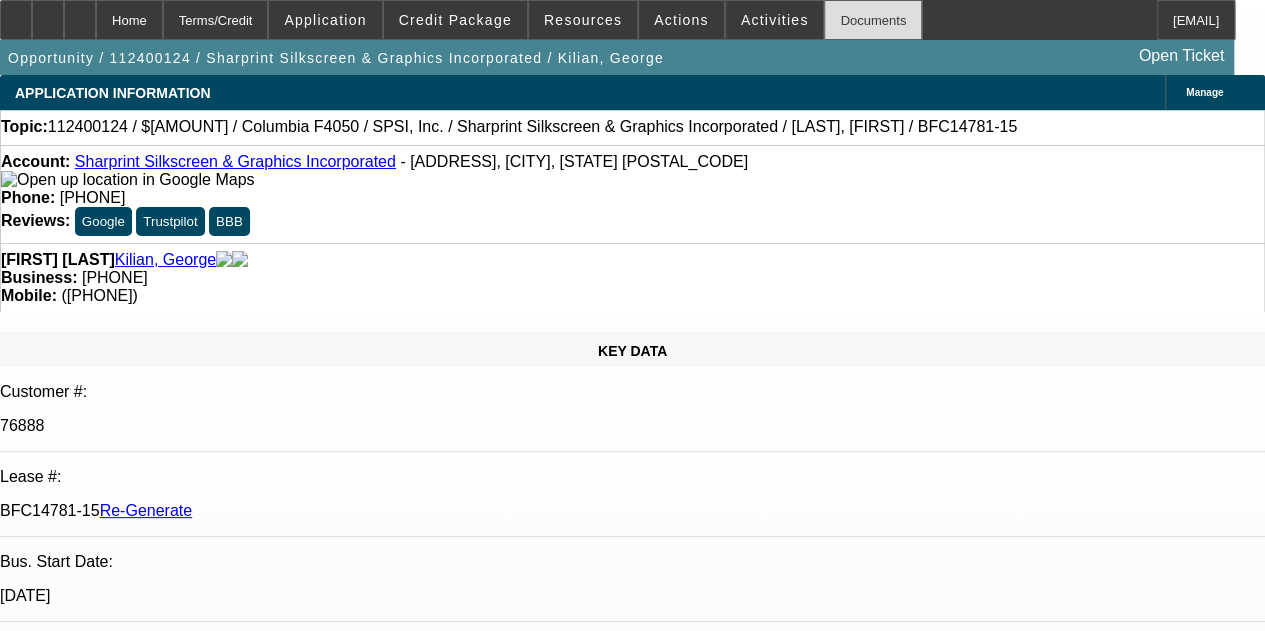click on "Documents" at bounding box center (873, 20) 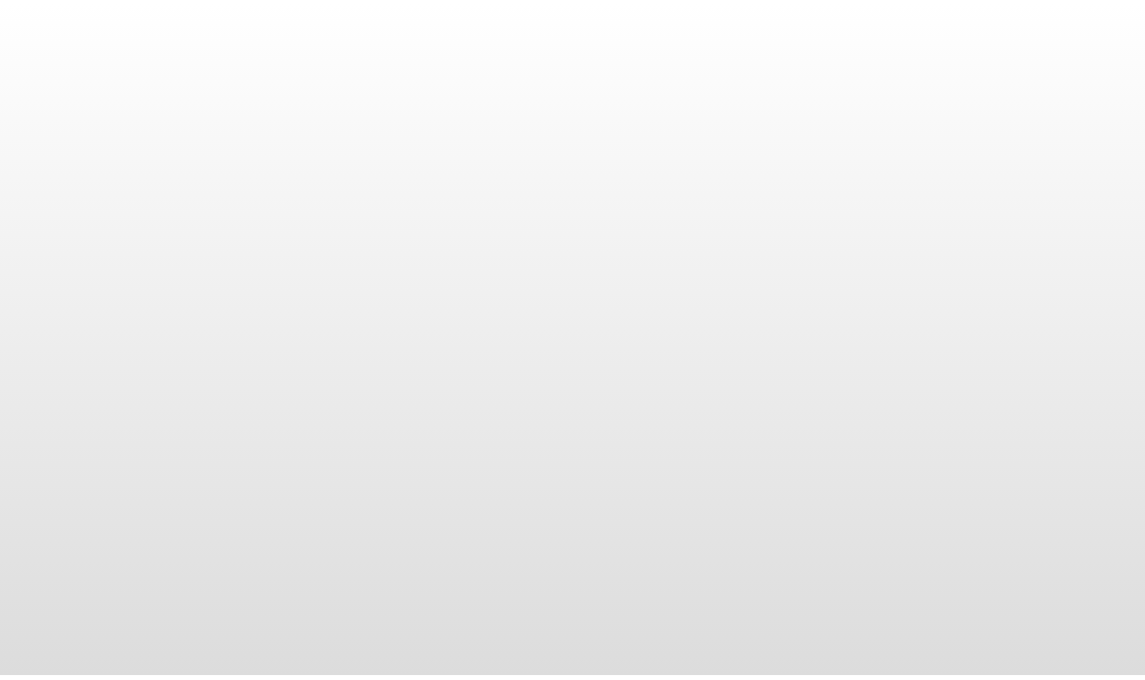scroll, scrollTop: 0, scrollLeft: 0, axis: both 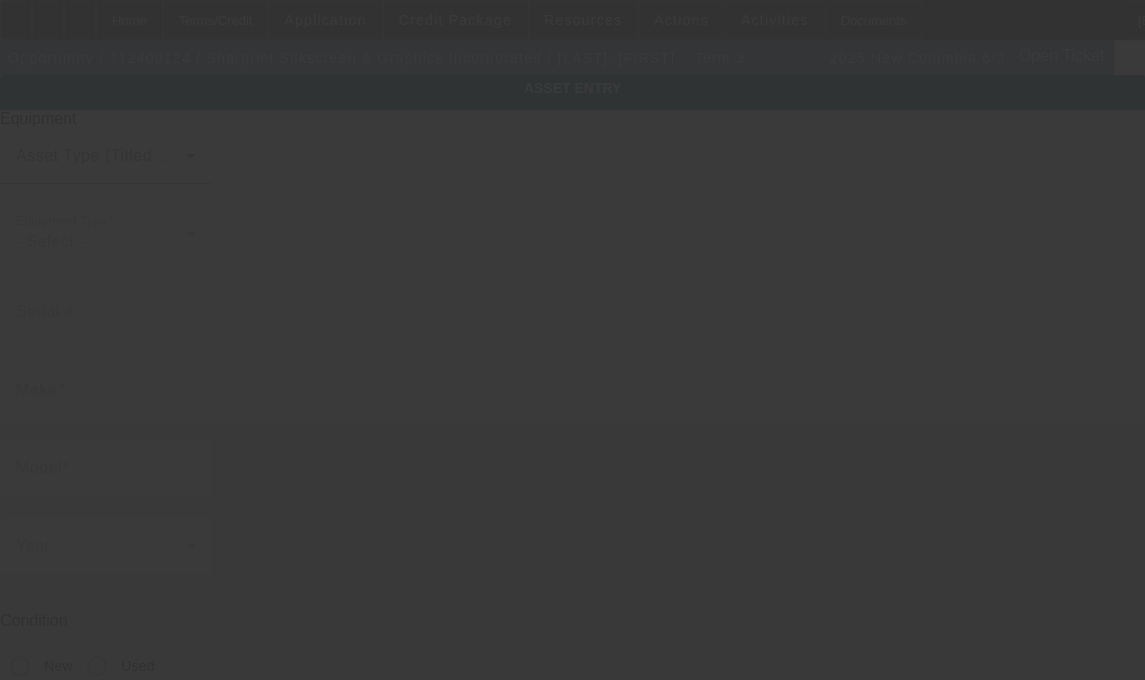 click at bounding box center (572, 340) 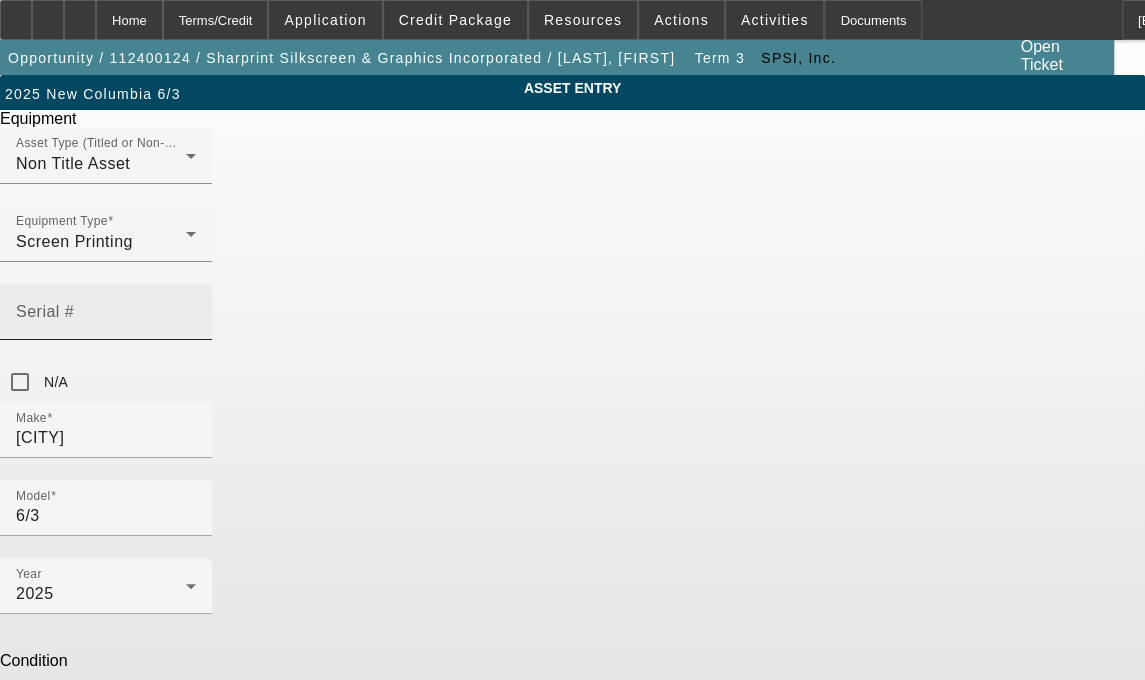 click on "Serial #" at bounding box center (106, 312) 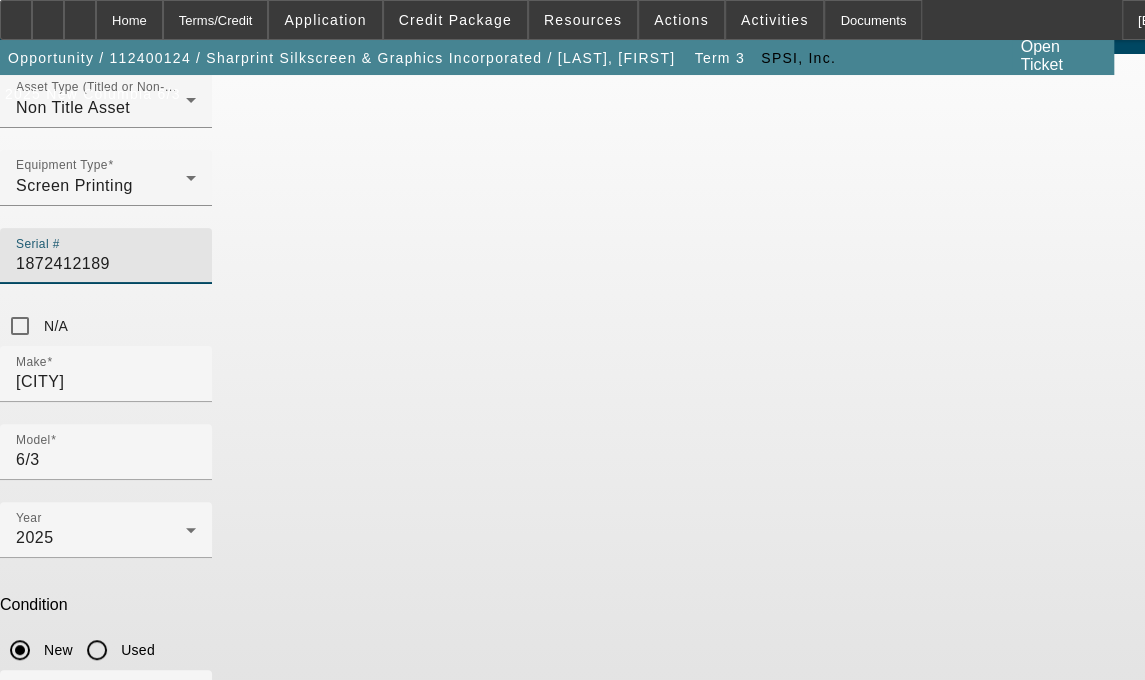 scroll, scrollTop: 75, scrollLeft: 0, axis: vertical 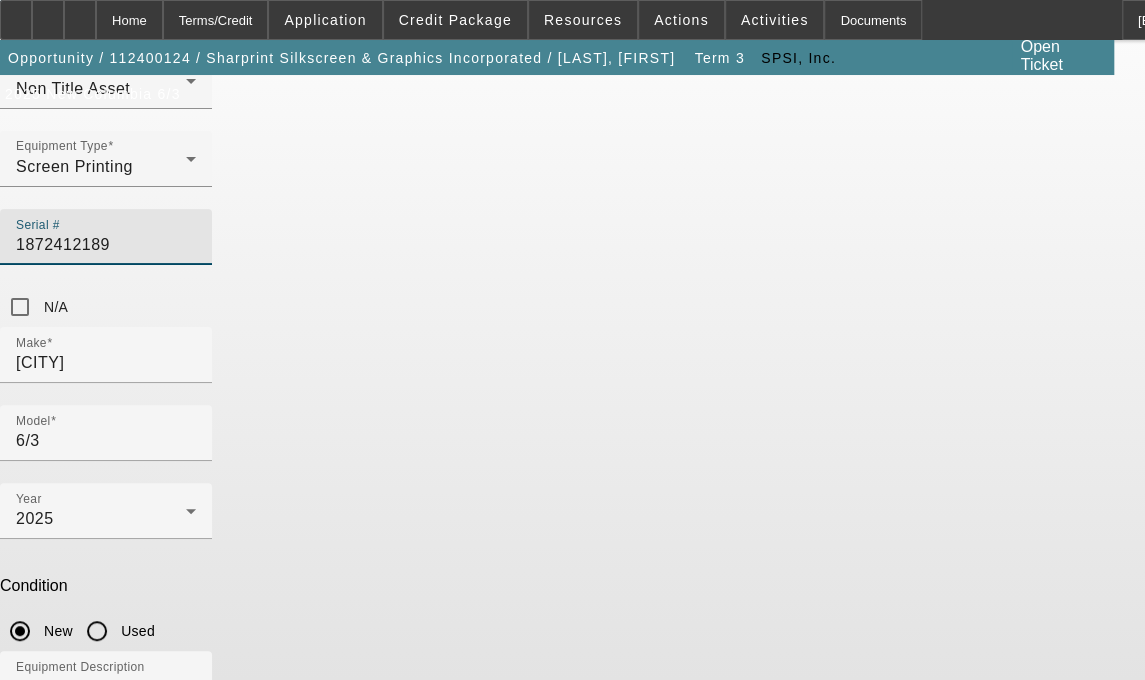 type on "1872412189" 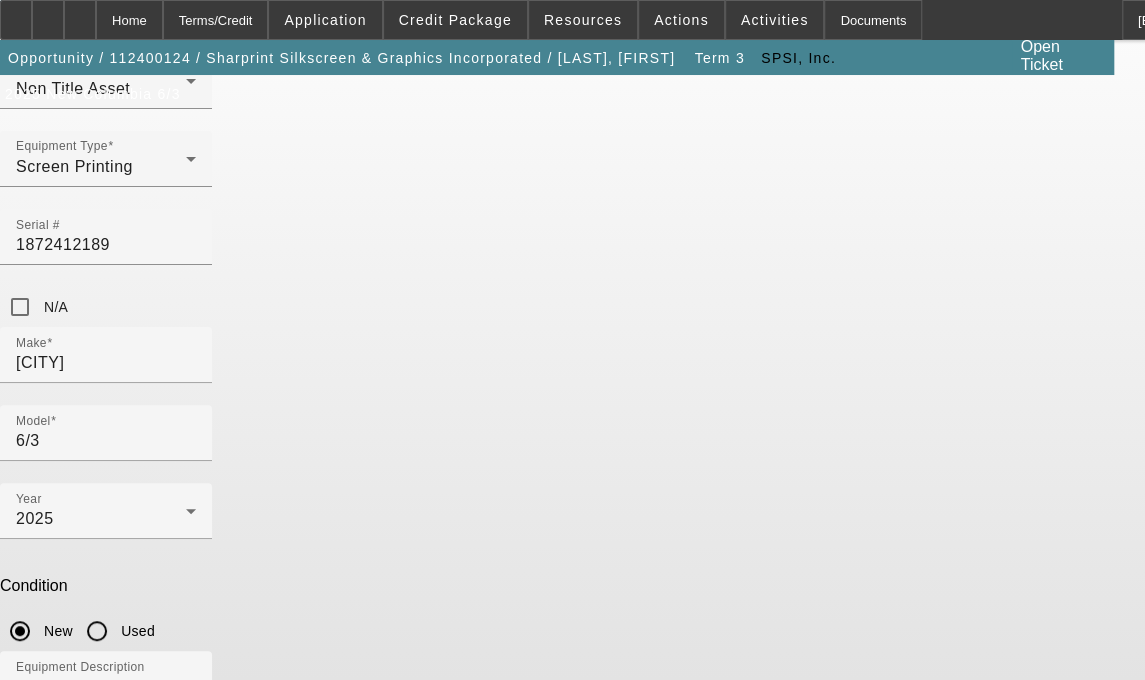 click on "Submit" at bounding box center (28, 856) 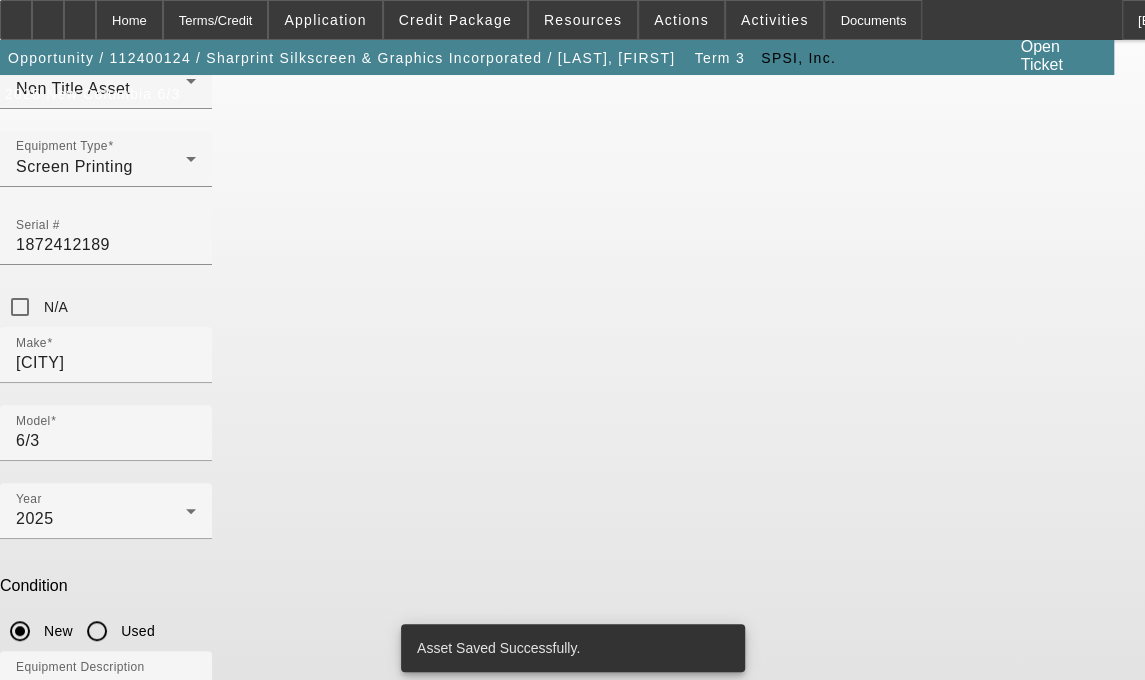 scroll, scrollTop: 0, scrollLeft: 0, axis: both 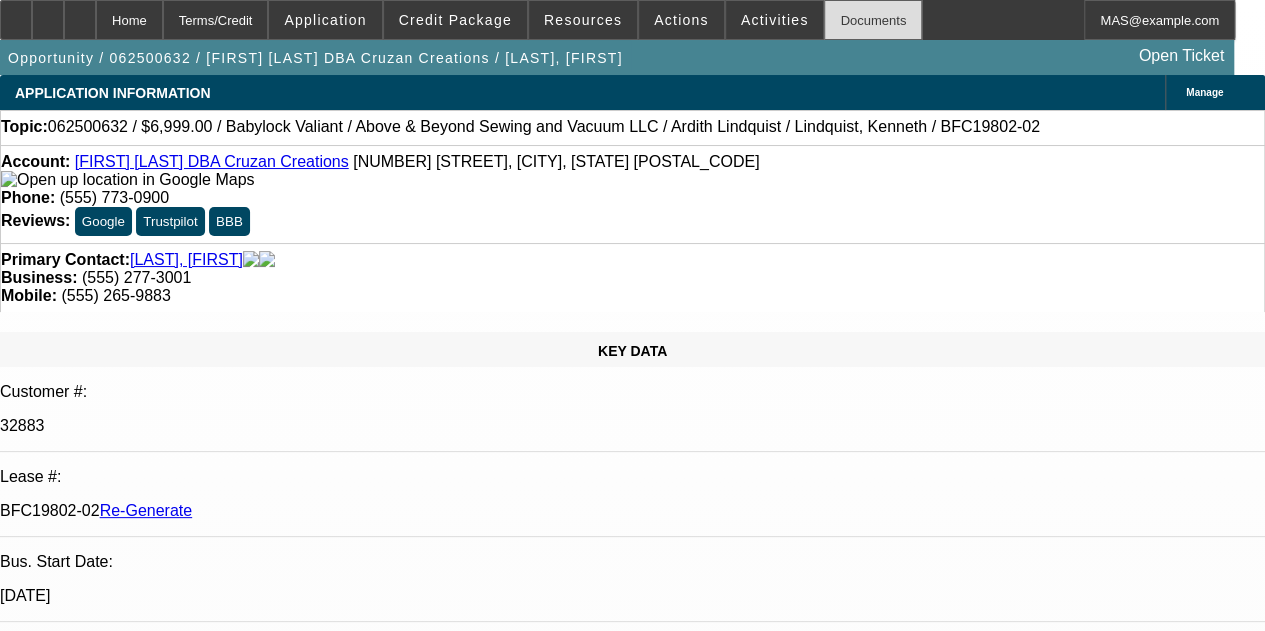 click on "Documents" at bounding box center (873, 20) 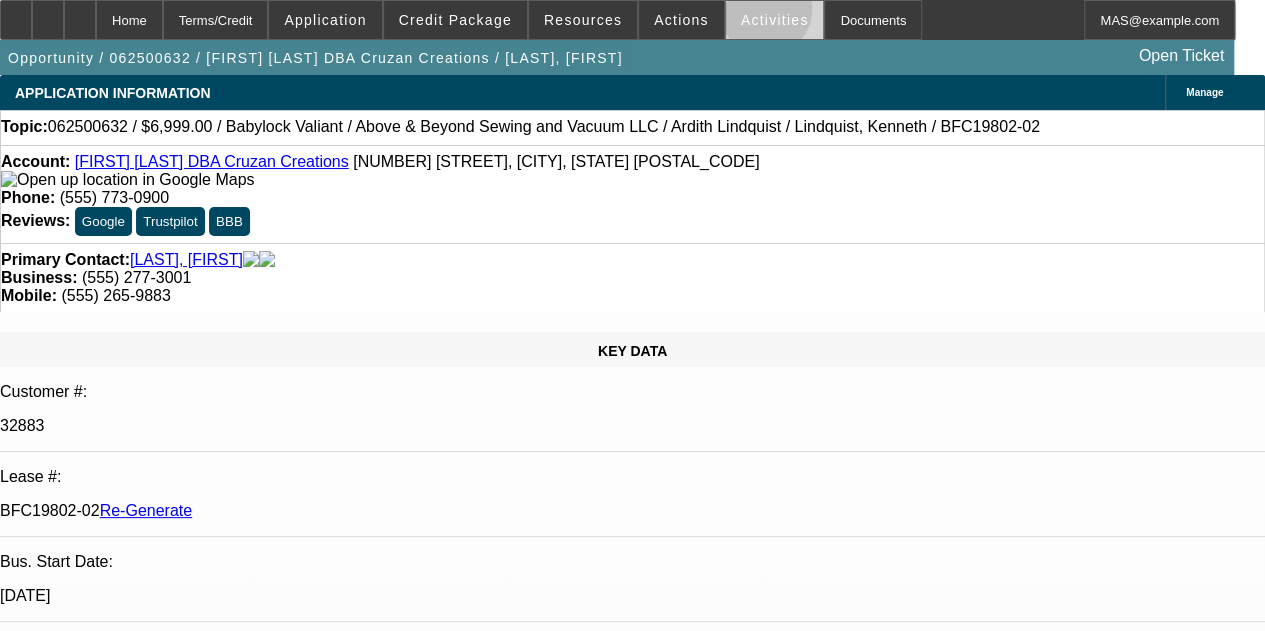 click on "Activities" at bounding box center (775, 20) 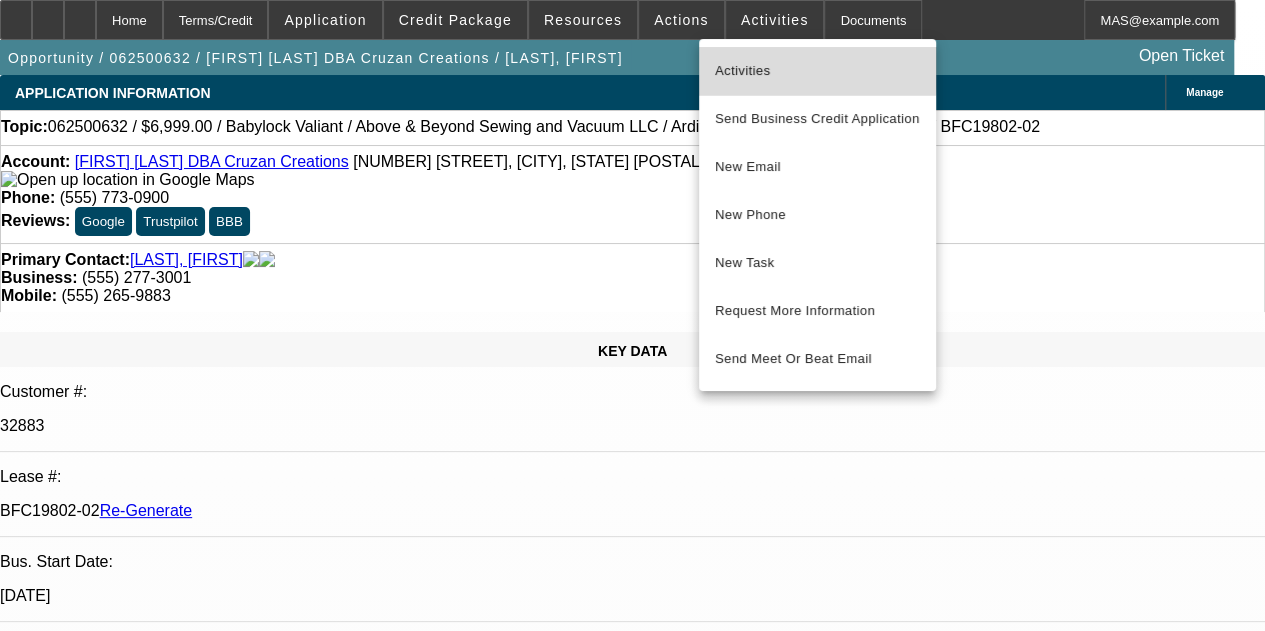 click on "Activities" at bounding box center (817, 71) 